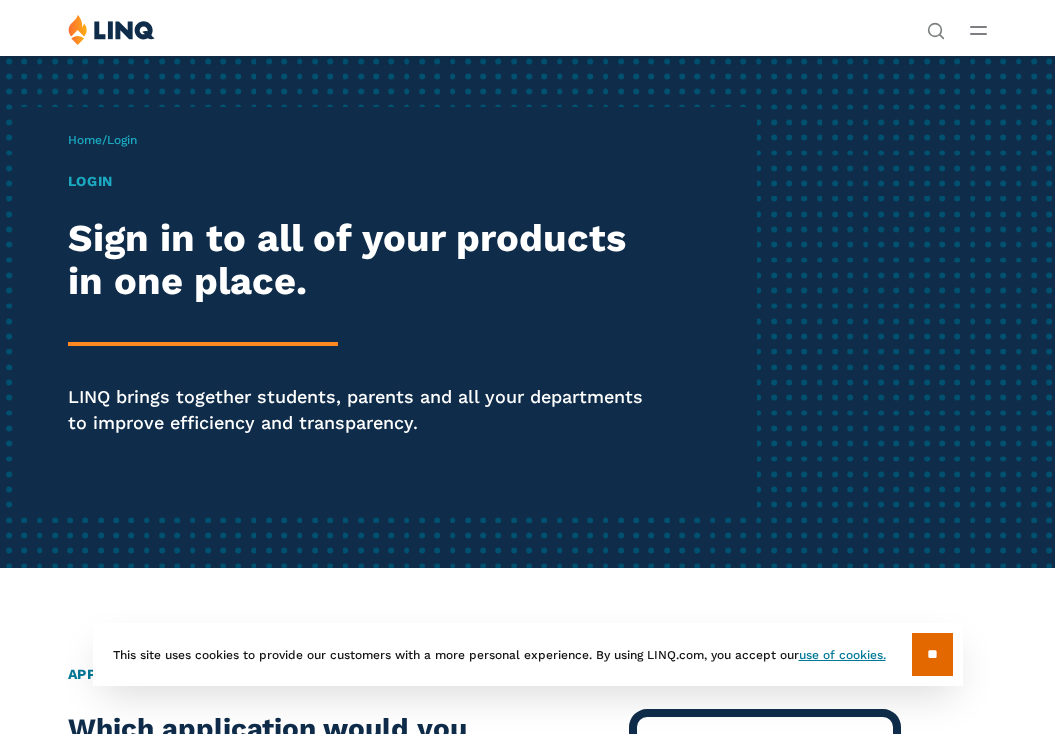 scroll, scrollTop: 0, scrollLeft: 0, axis: both 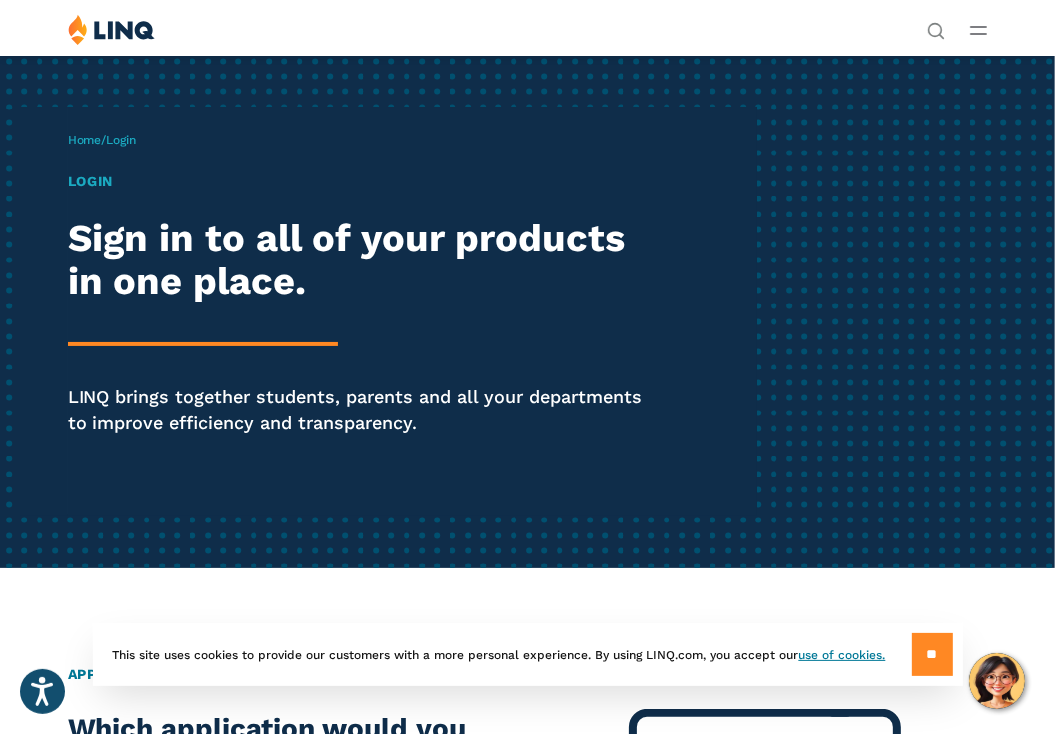 click on "**" at bounding box center (932, 654) 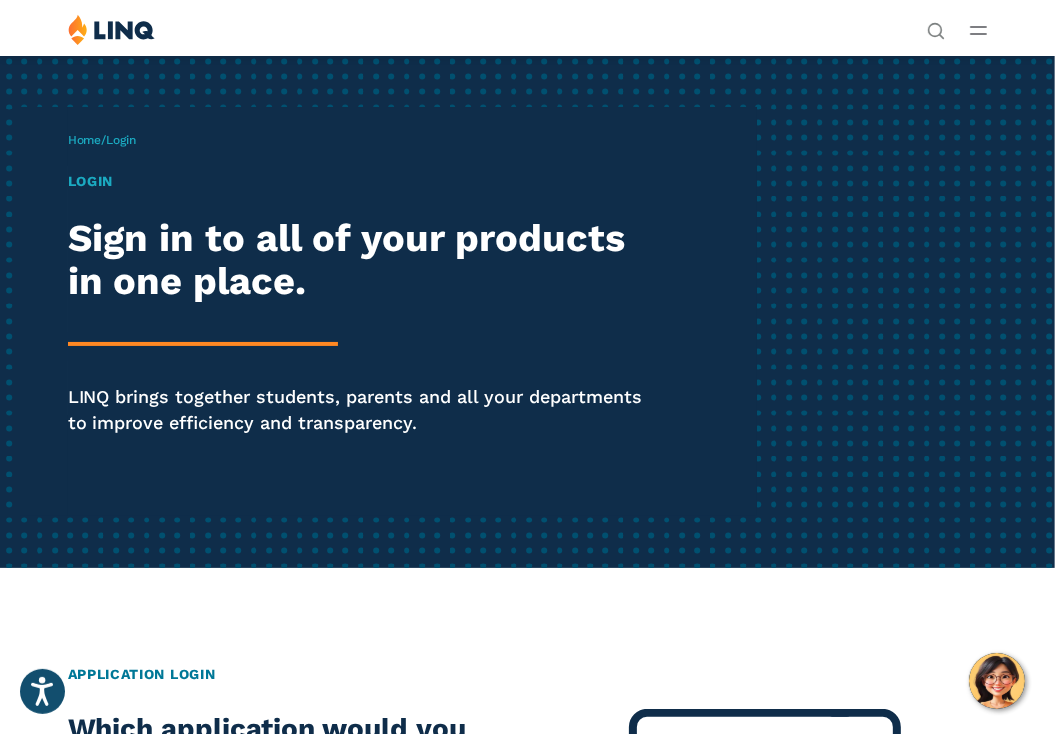click on "Login" at bounding box center (358, 181) 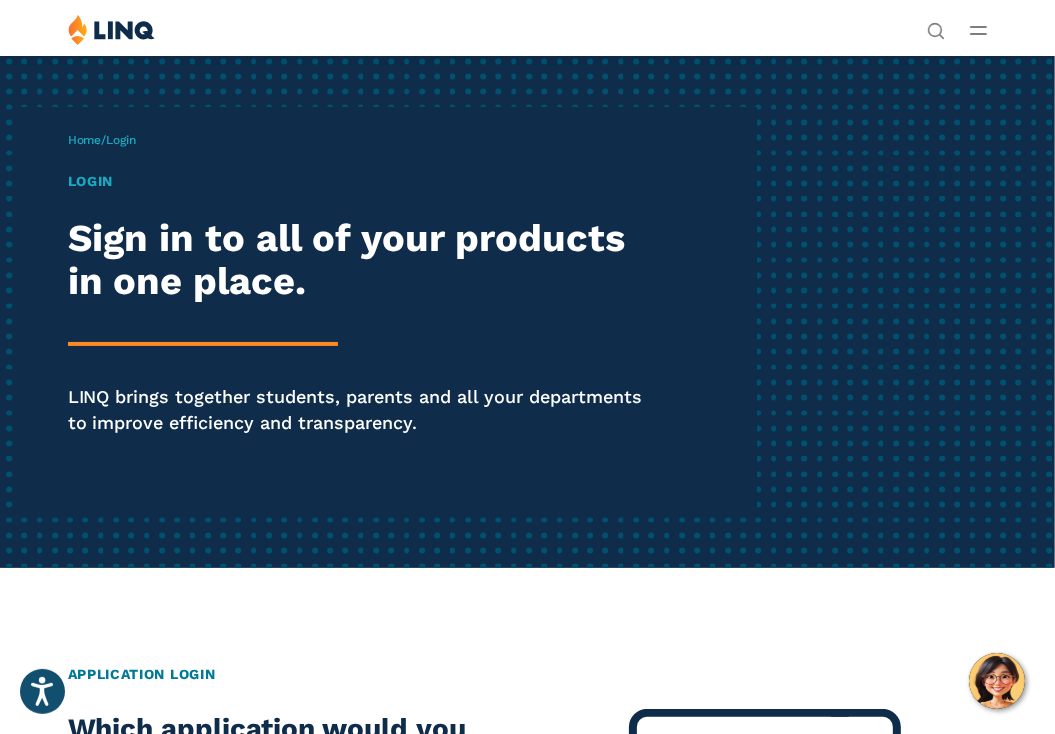 click on "Login" at bounding box center (122, 140) 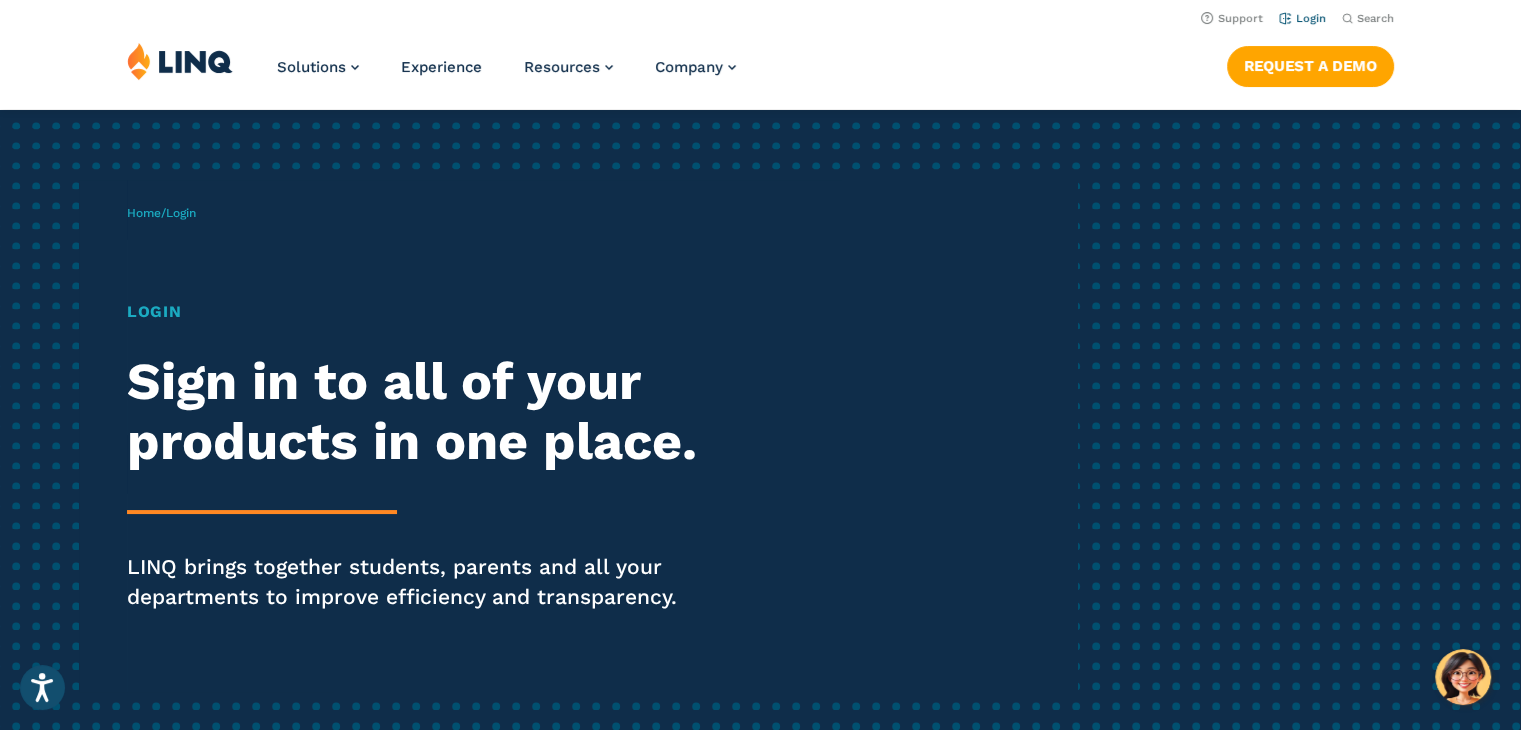 click on "Login" at bounding box center [1302, 18] 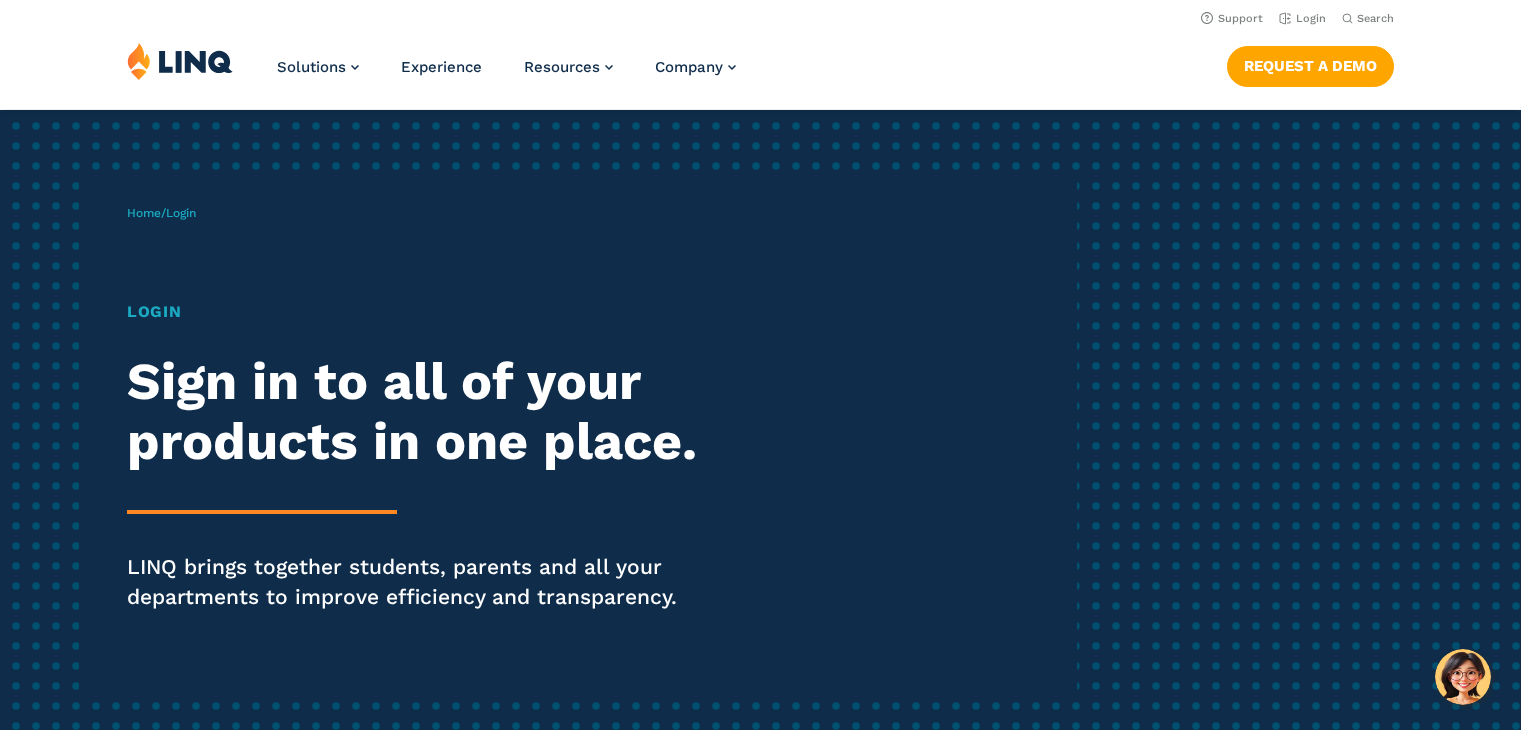 scroll, scrollTop: 0, scrollLeft: 0, axis: both 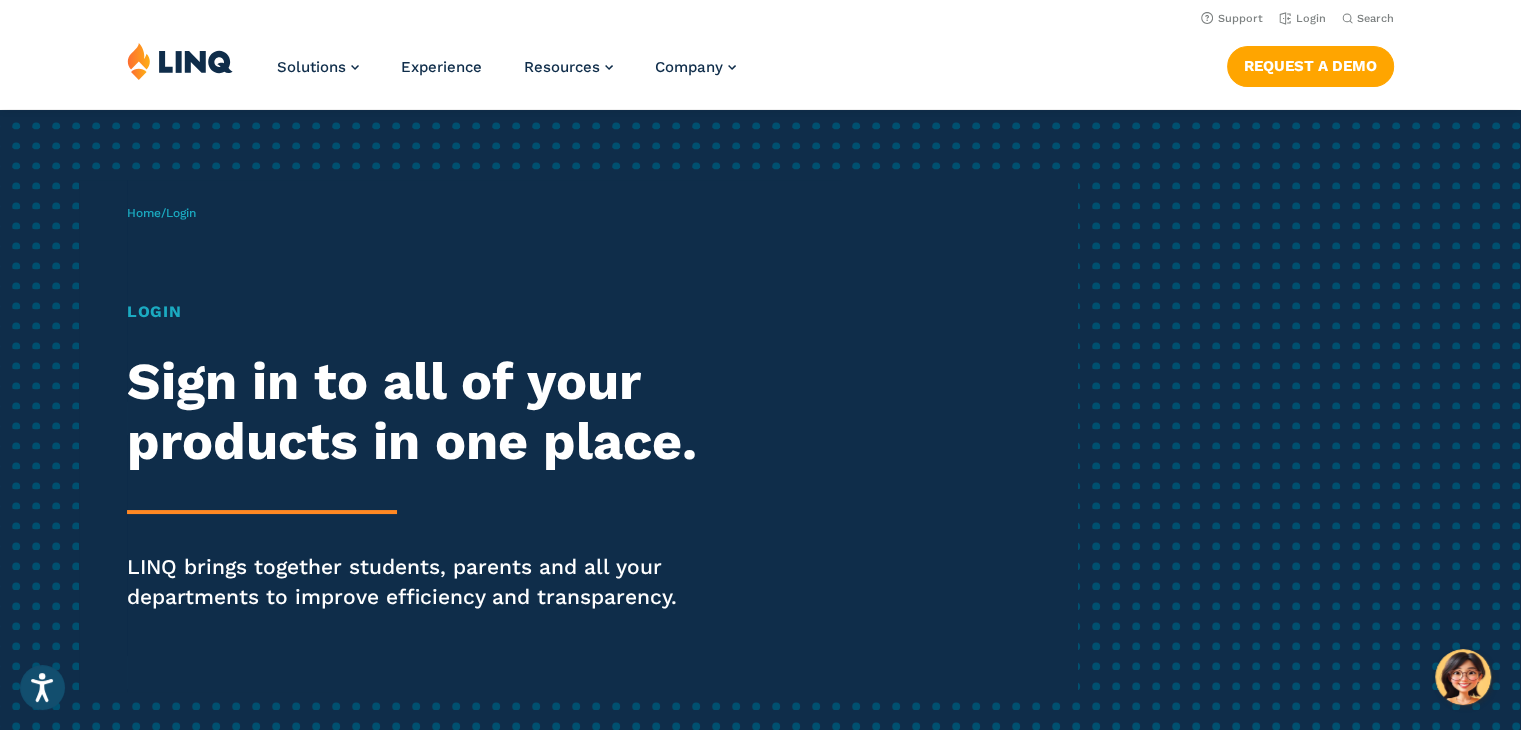 click on "Login" at bounding box center (420, 312) 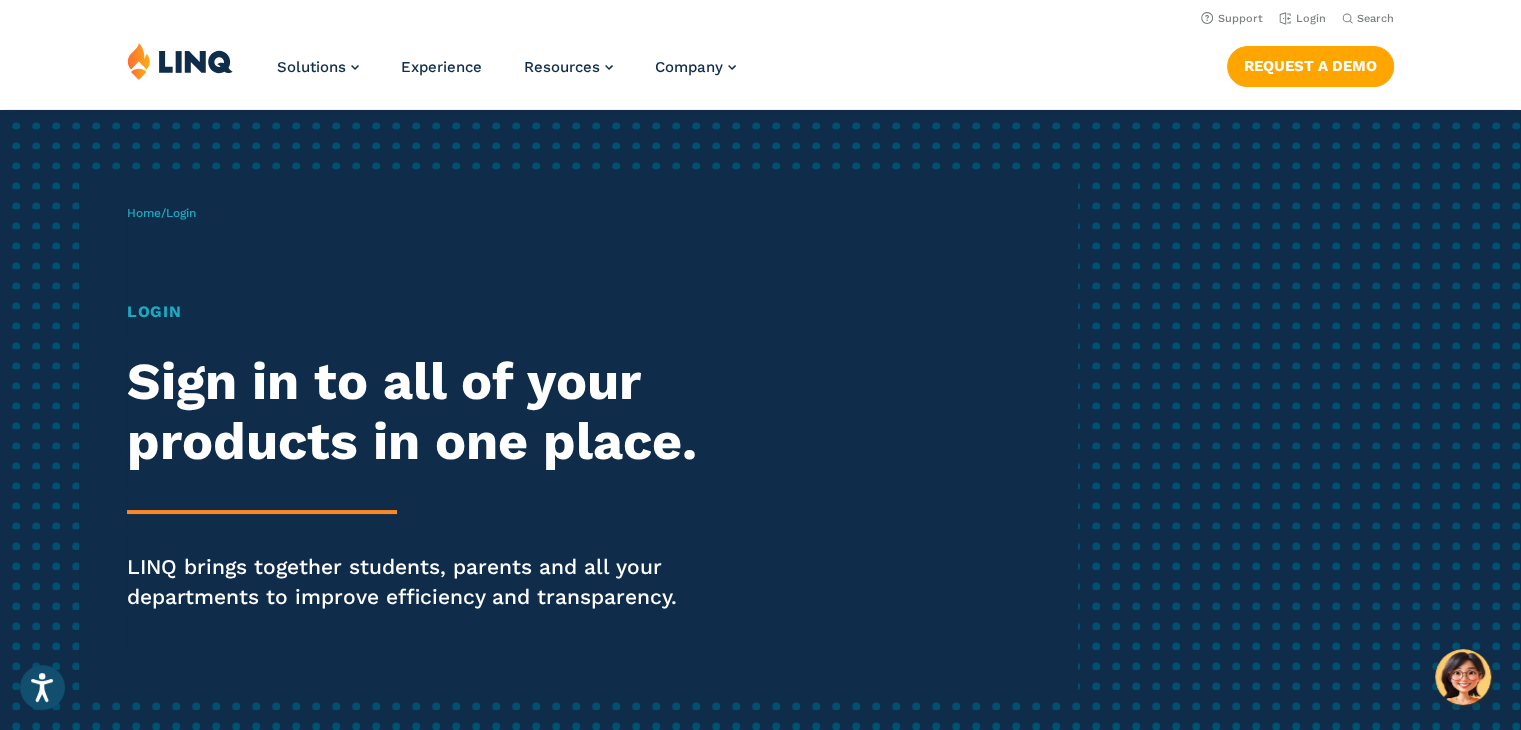 click on "Home  /  Login
Login
Sign in to all of your products in one place.
LINQ brings together students, parents and all your departments to improve efficiency and transparency." at bounding box center [760, 436] 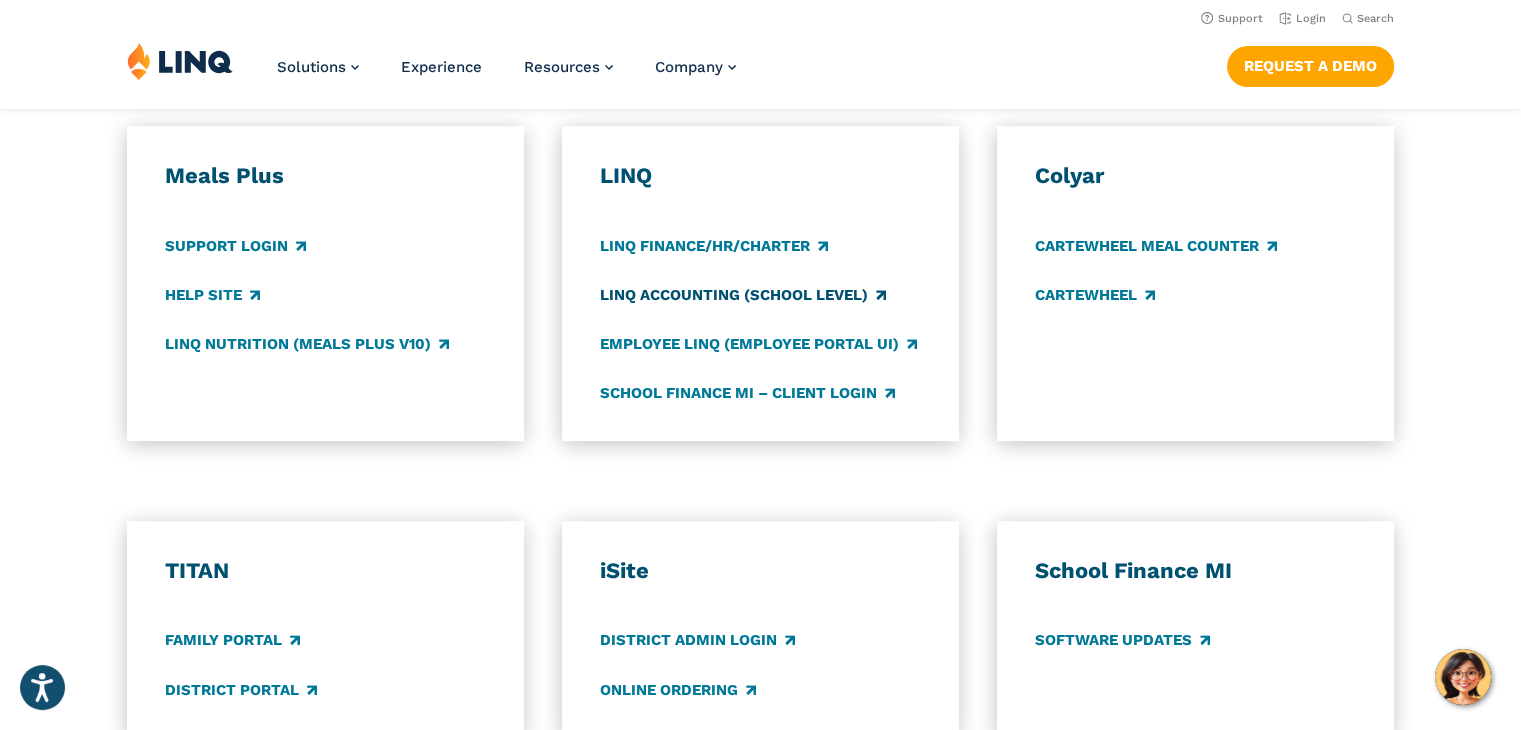 scroll, scrollTop: 1040, scrollLeft: 0, axis: vertical 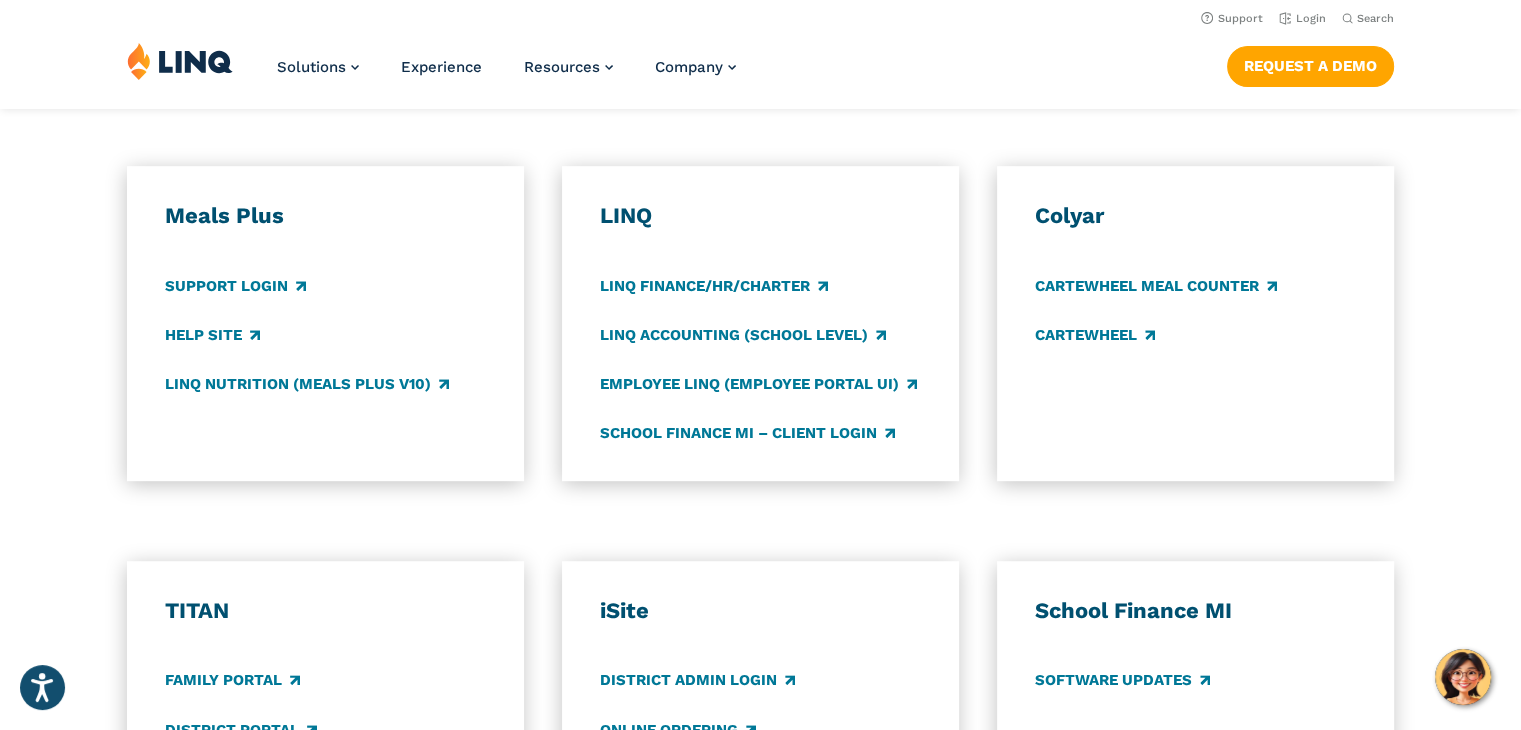 click on "TITAN
Family Portal
District Portal
iSite
District Admin Login
Online Ordering
School Finance MI
Software Updates" at bounding box center (760, 669) 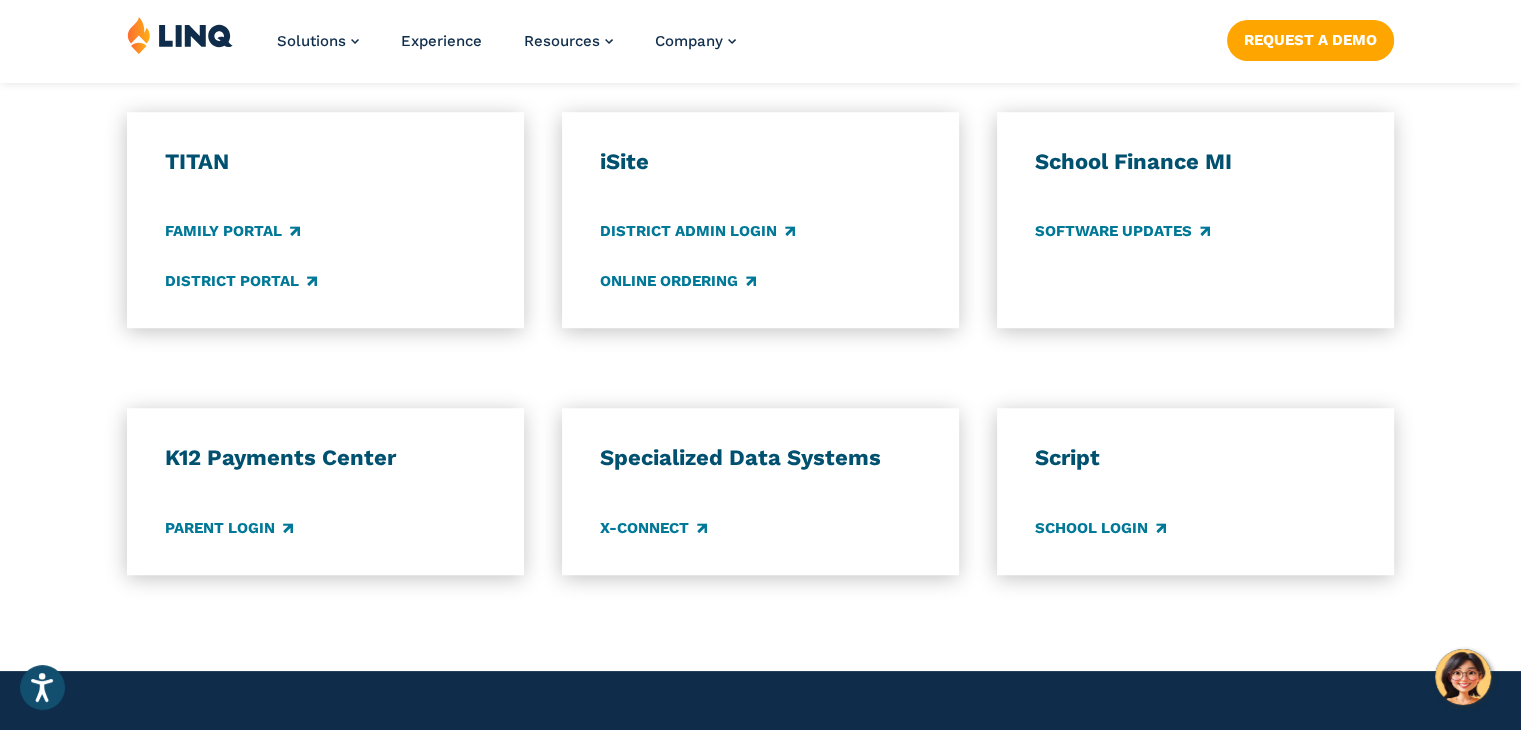 scroll, scrollTop: 1520, scrollLeft: 0, axis: vertical 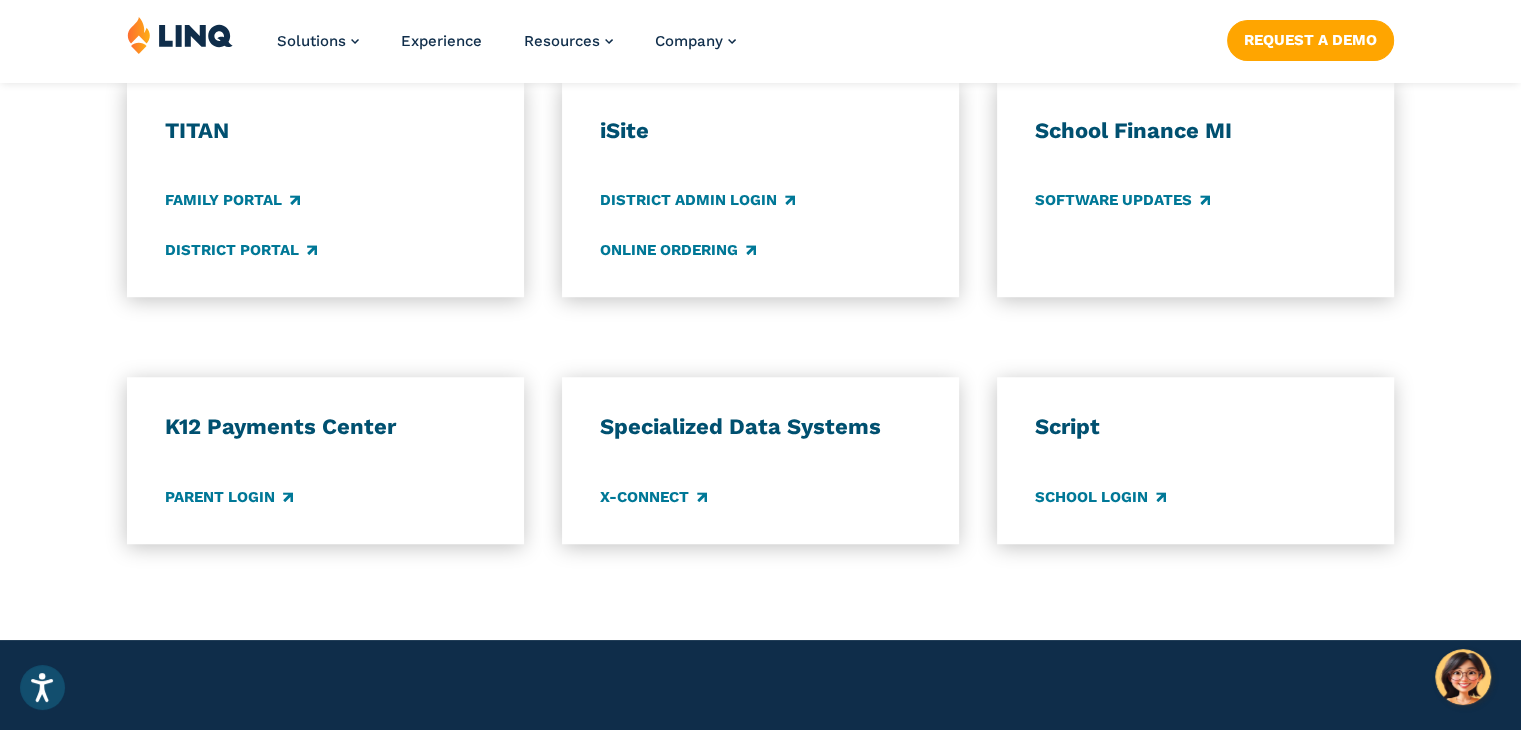 click on "Script
School Login" at bounding box center (1195, 460) 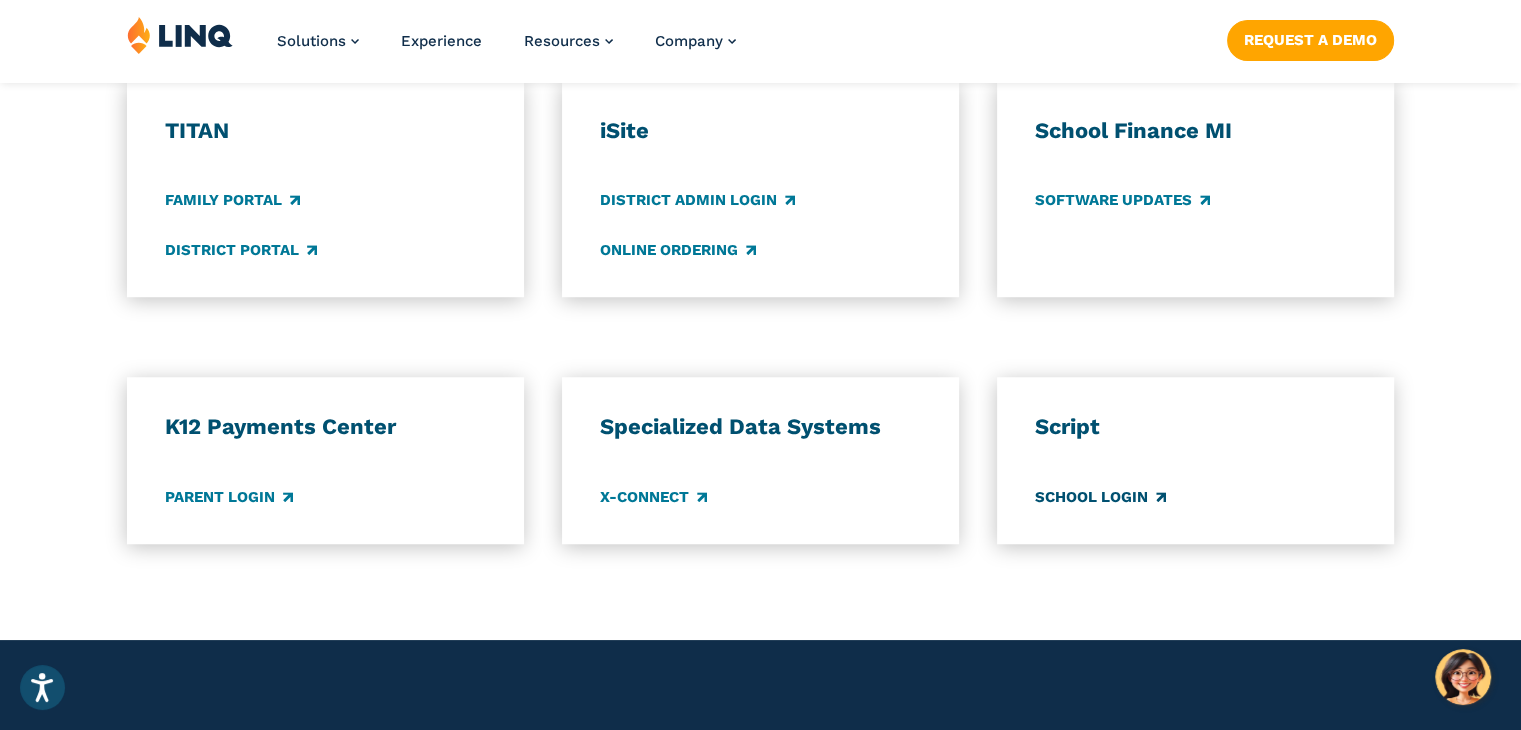 click on "School Login" at bounding box center [1100, 497] 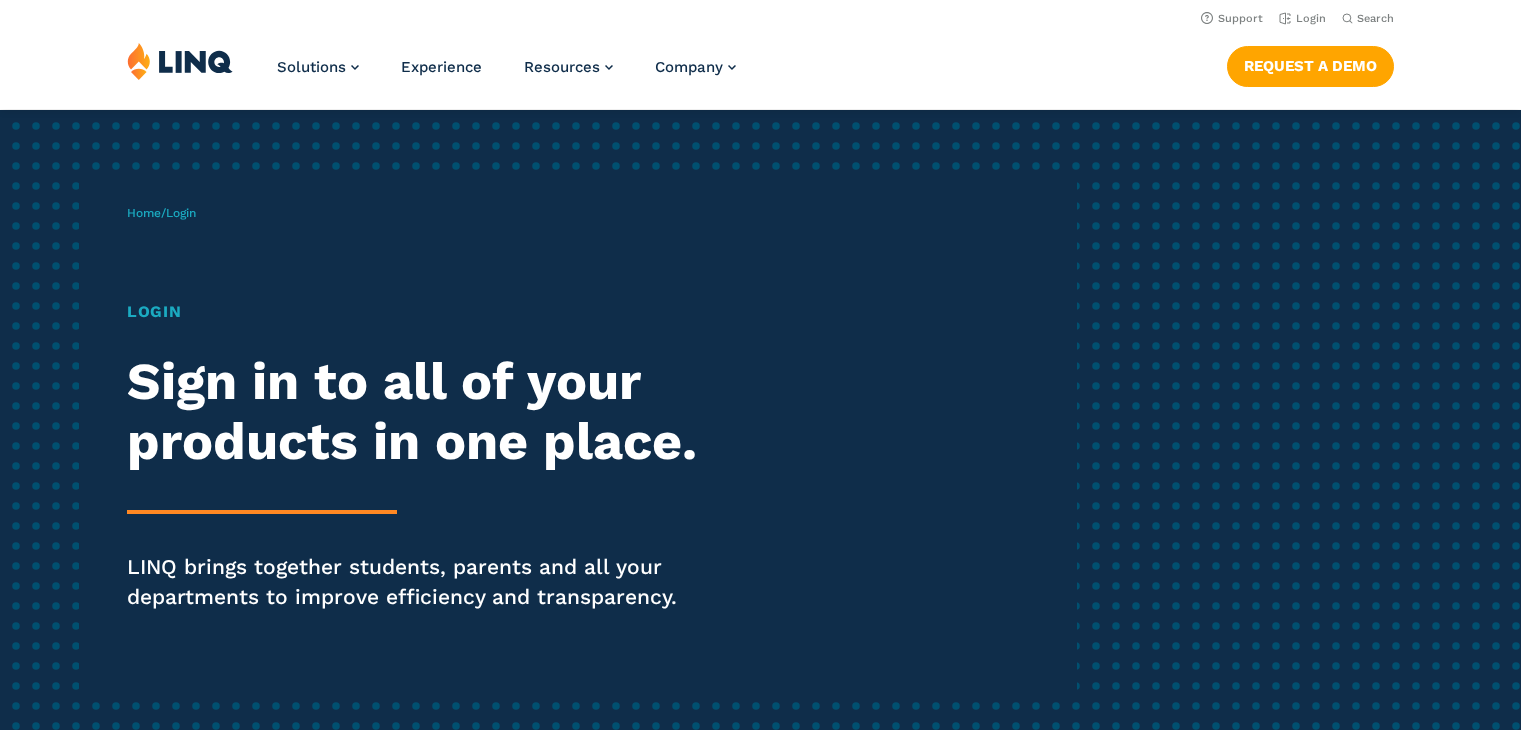 scroll, scrollTop: 1518, scrollLeft: 0, axis: vertical 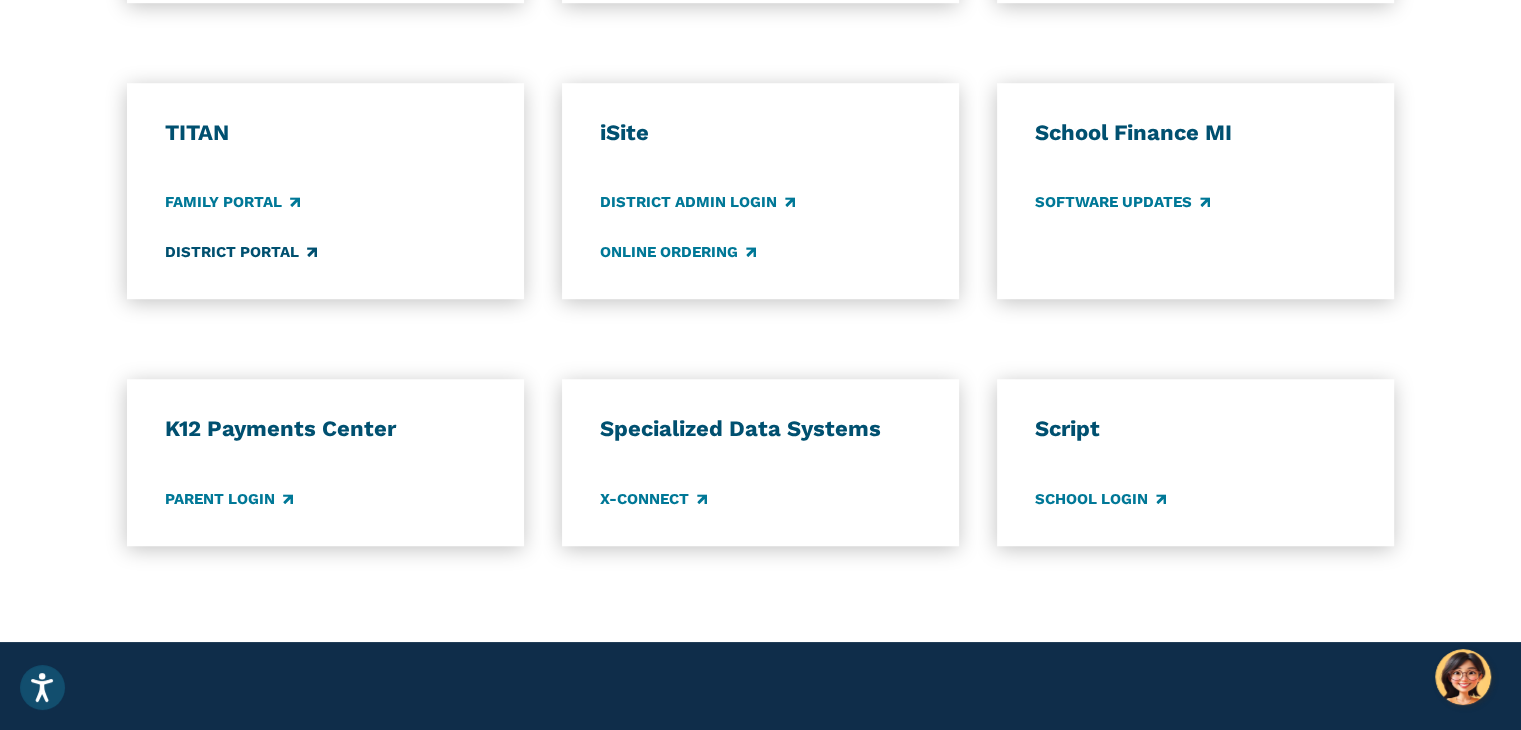 click on "District Portal" at bounding box center [241, 252] 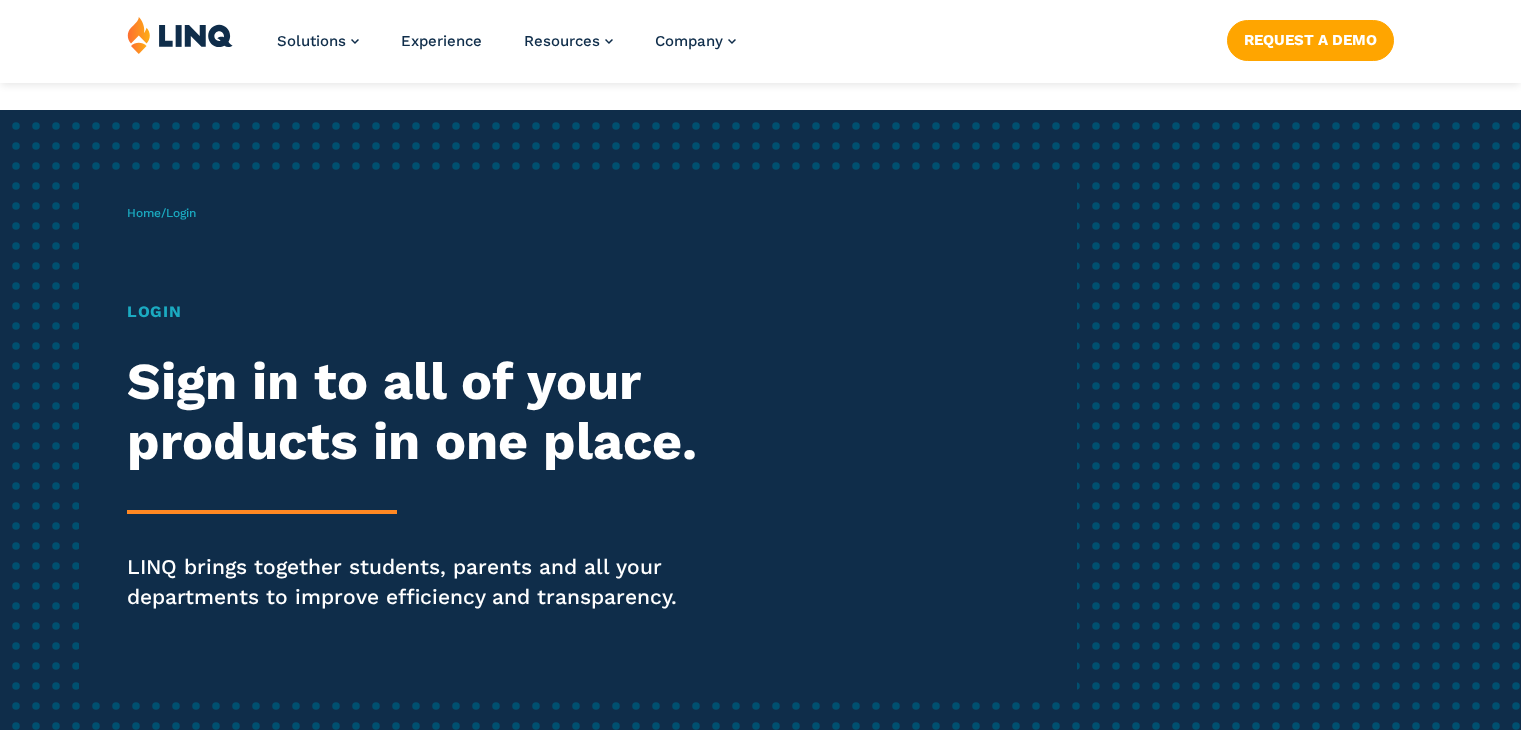 scroll, scrollTop: 1516, scrollLeft: 0, axis: vertical 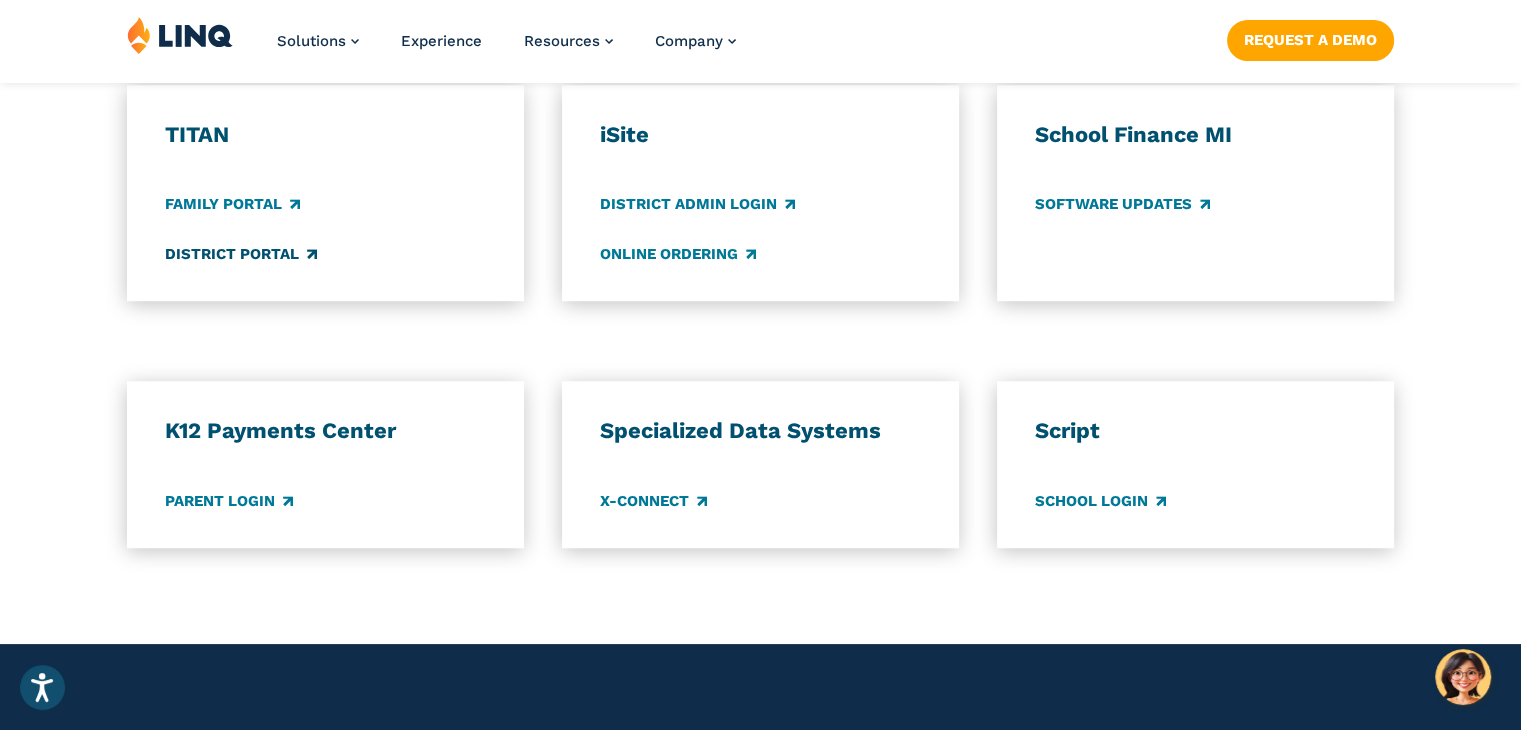 click on "District Portal" at bounding box center [241, 254] 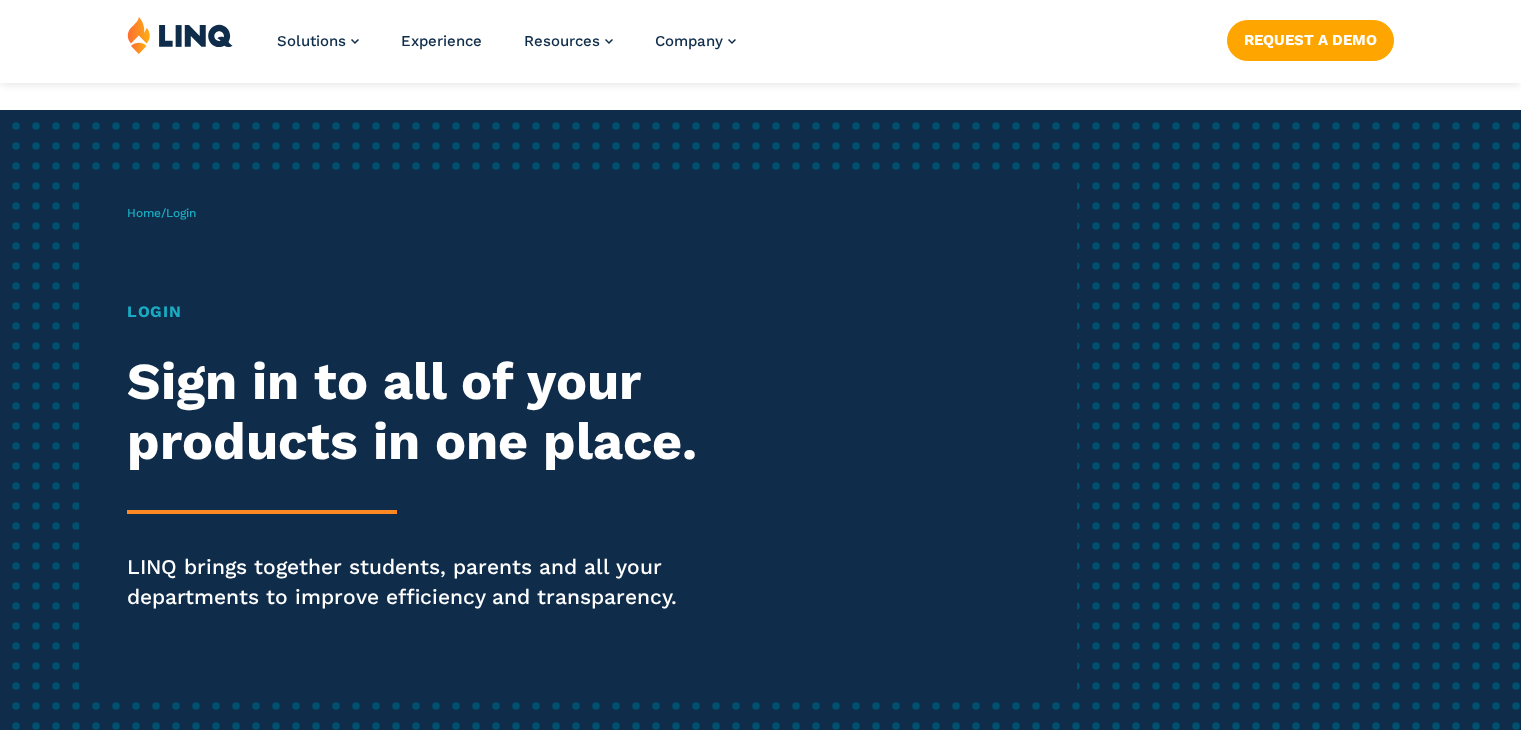 scroll, scrollTop: 1516, scrollLeft: 0, axis: vertical 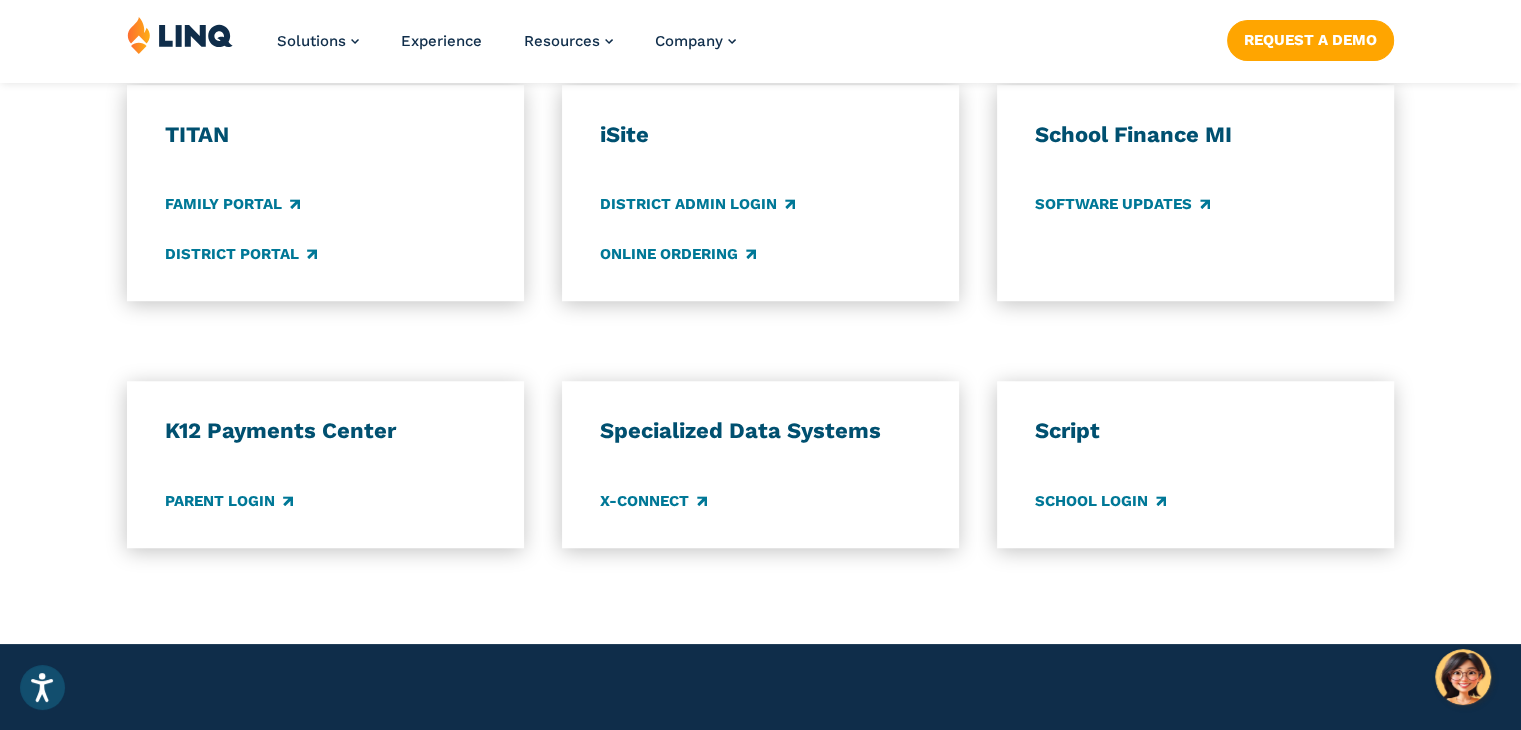 click on "TITAN
Family Portal
District Portal
iSite
District Admin Login
Online Ordering
School Finance MI
Software Updates" at bounding box center (760, 193) 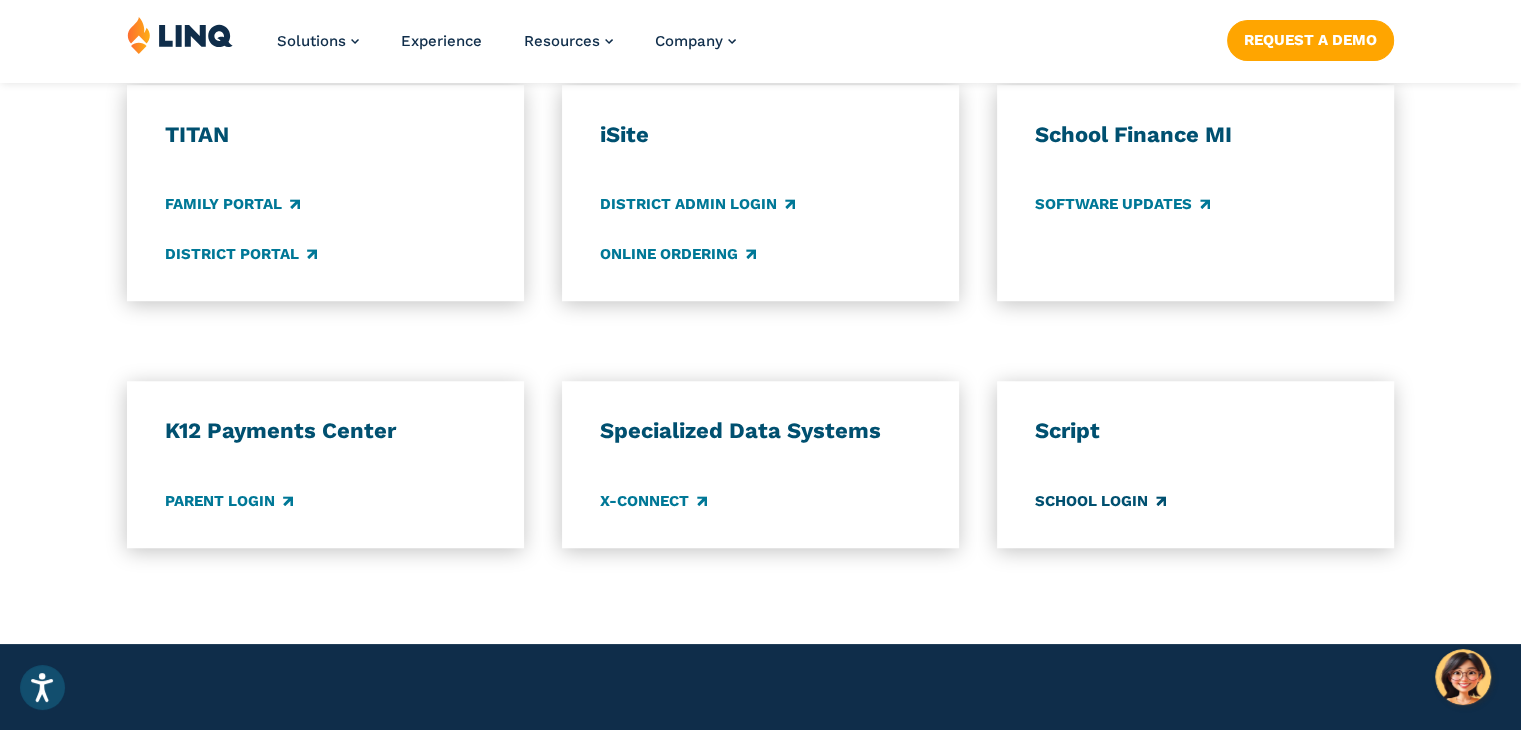 click on "School Login" at bounding box center [1100, 501] 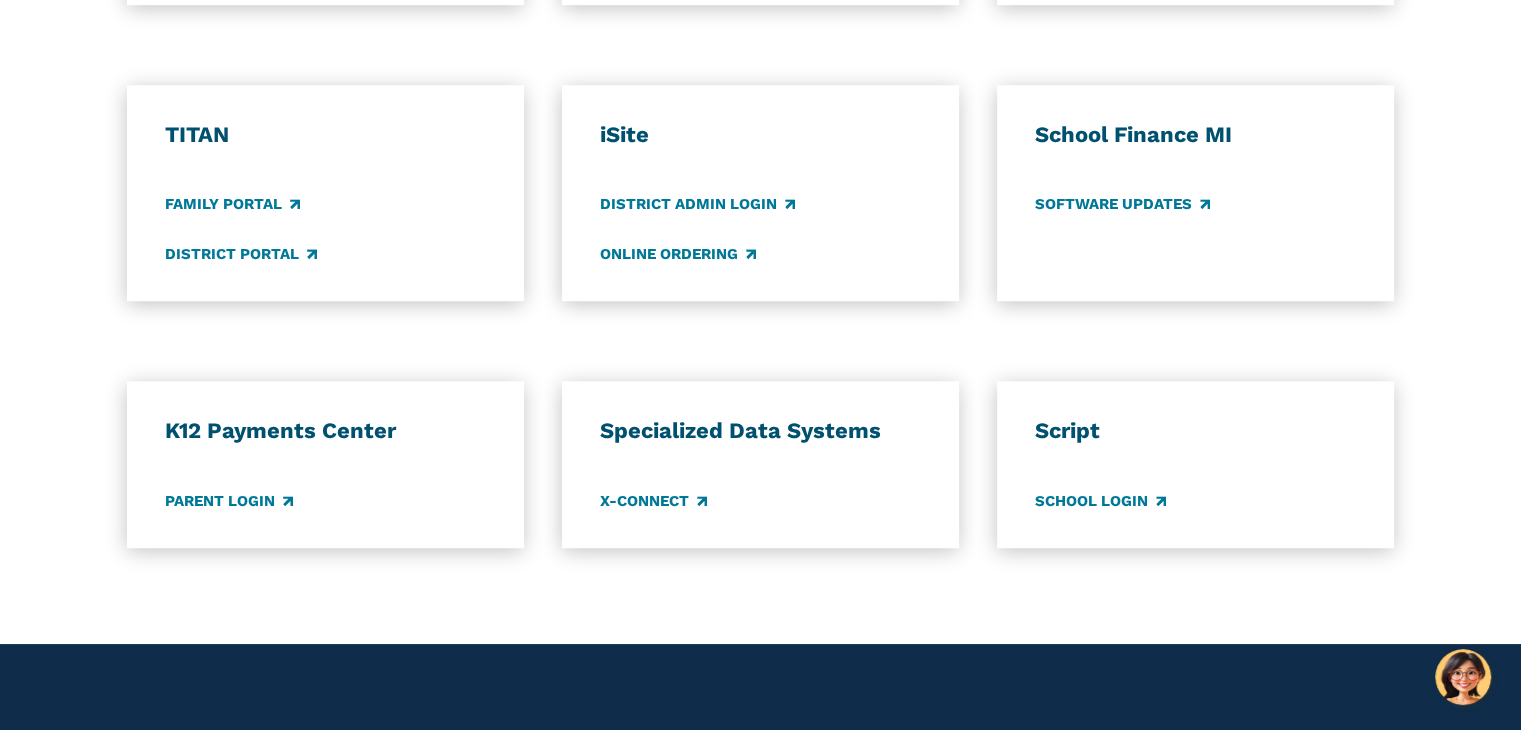 scroll, scrollTop: 1516, scrollLeft: 0, axis: vertical 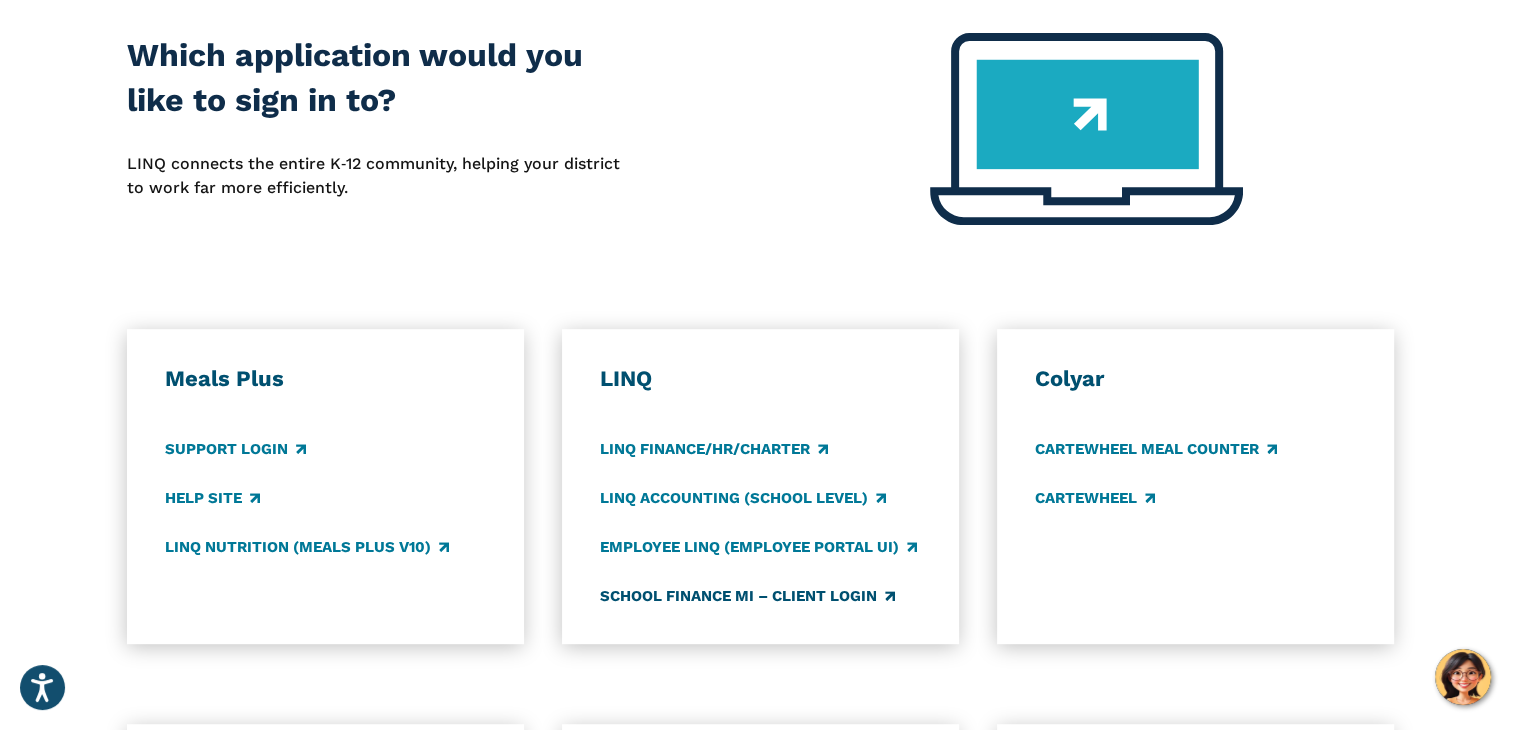 click on "School Finance MI – Client Login" at bounding box center [747, 596] 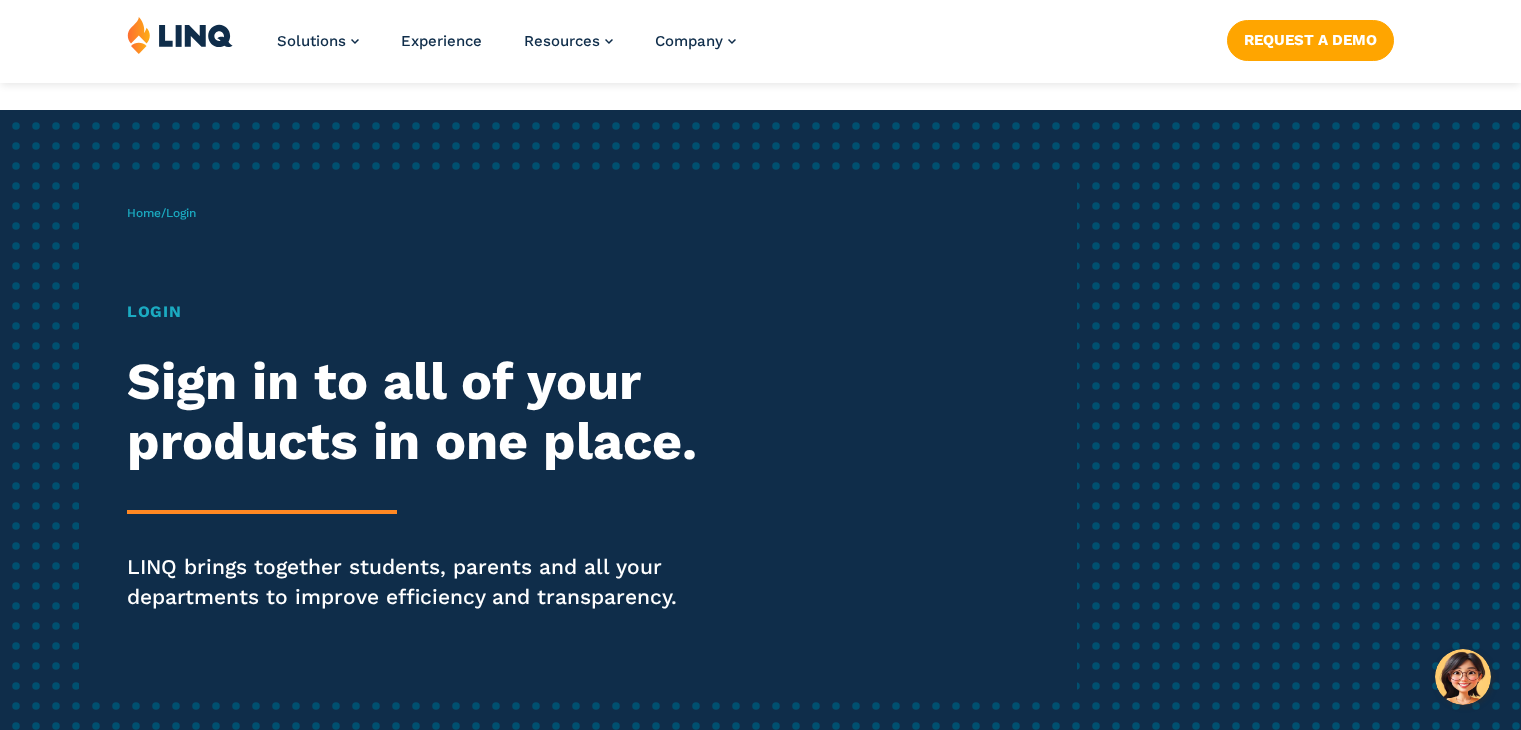 scroll, scrollTop: 877, scrollLeft: 0, axis: vertical 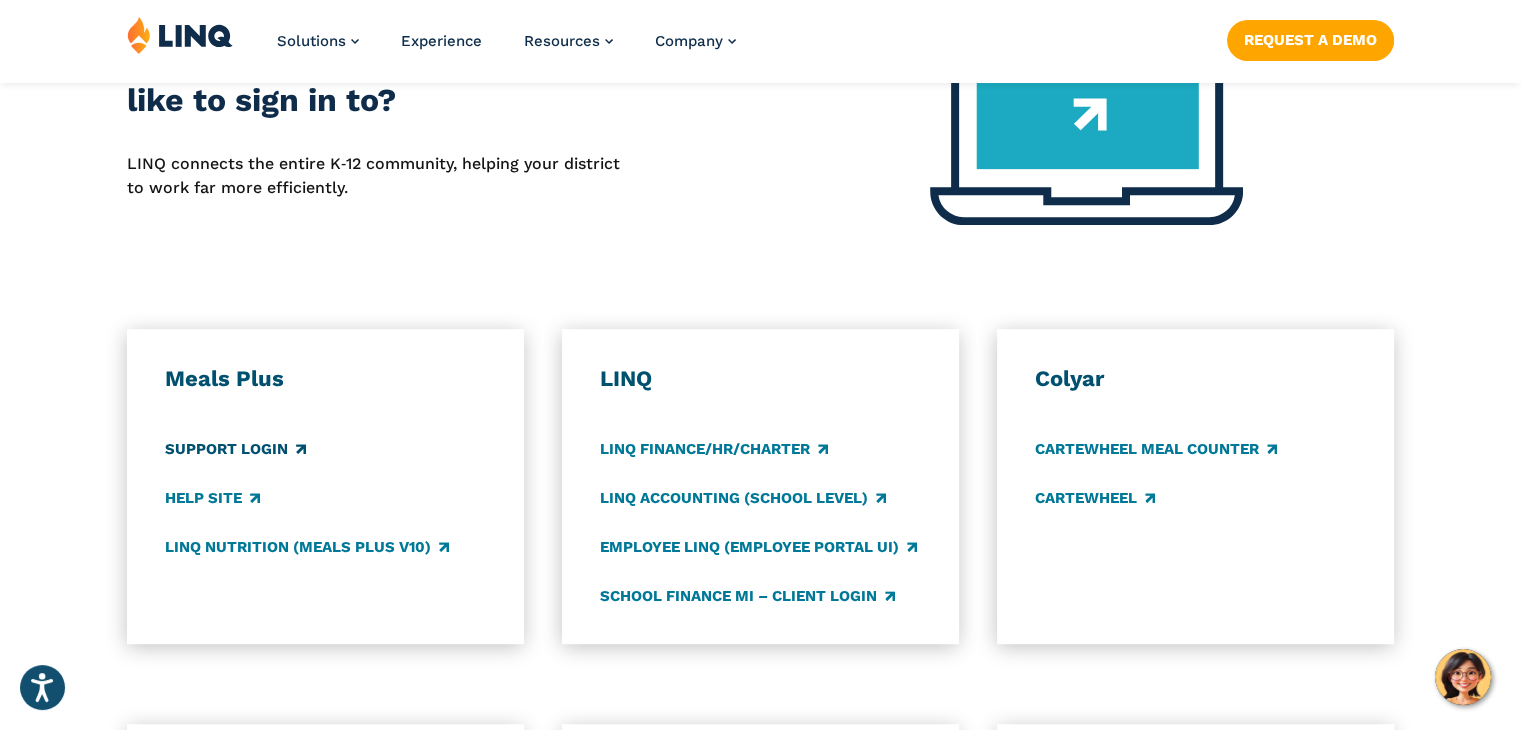 click on "Support Login" at bounding box center (235, 449) 